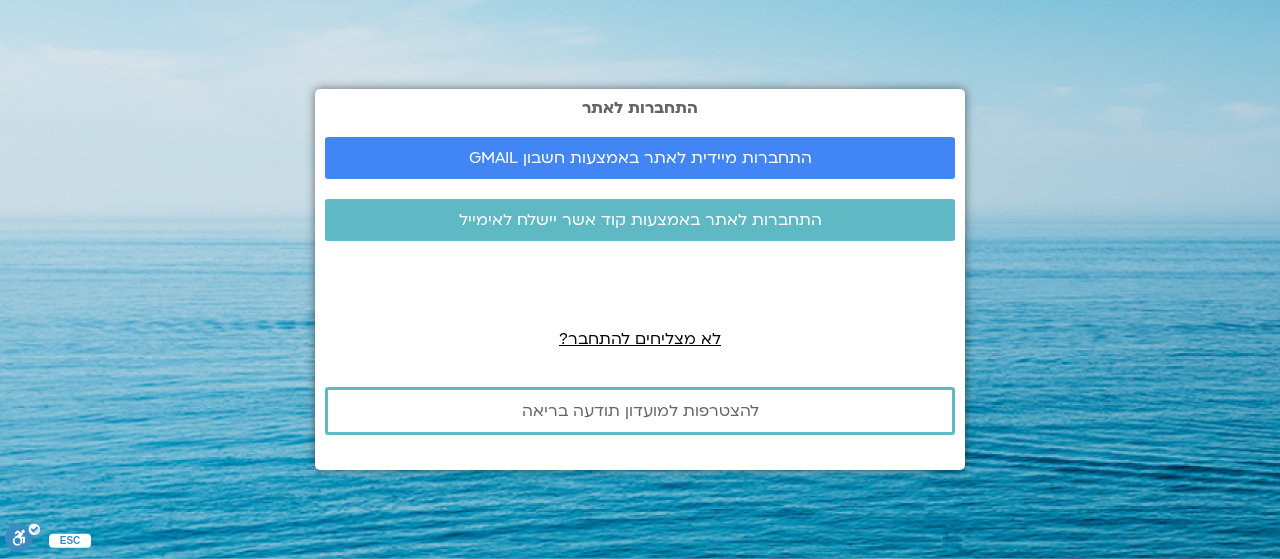 scroll, scrollTop: 0, scrollLeft: 0, axis: both 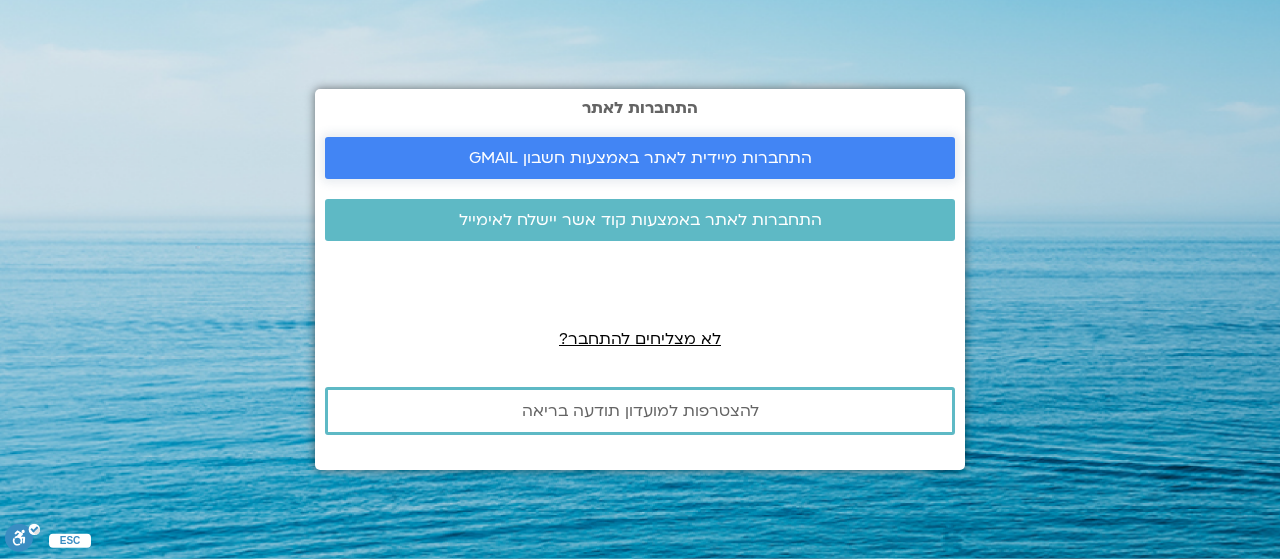 click on "התחברות מיידית לאתר באמצעות חשבון GMAIL" at bounding box center [640, 158] 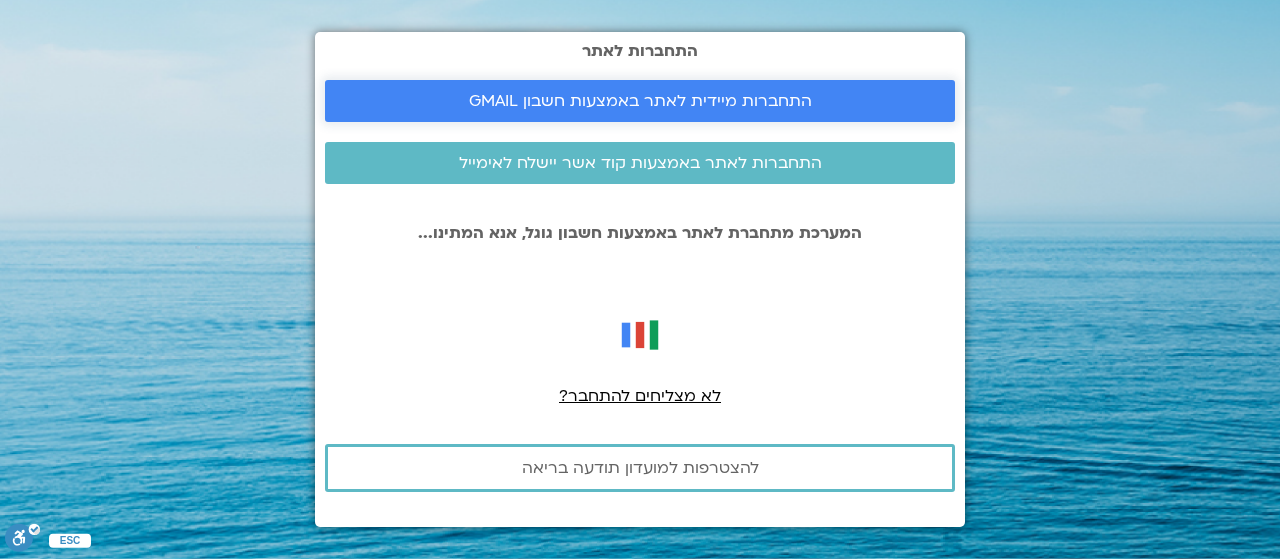 click on "התחברות מיידית לאתר באמצעות חשבון GMAIL" at bounding box center (640, 101) 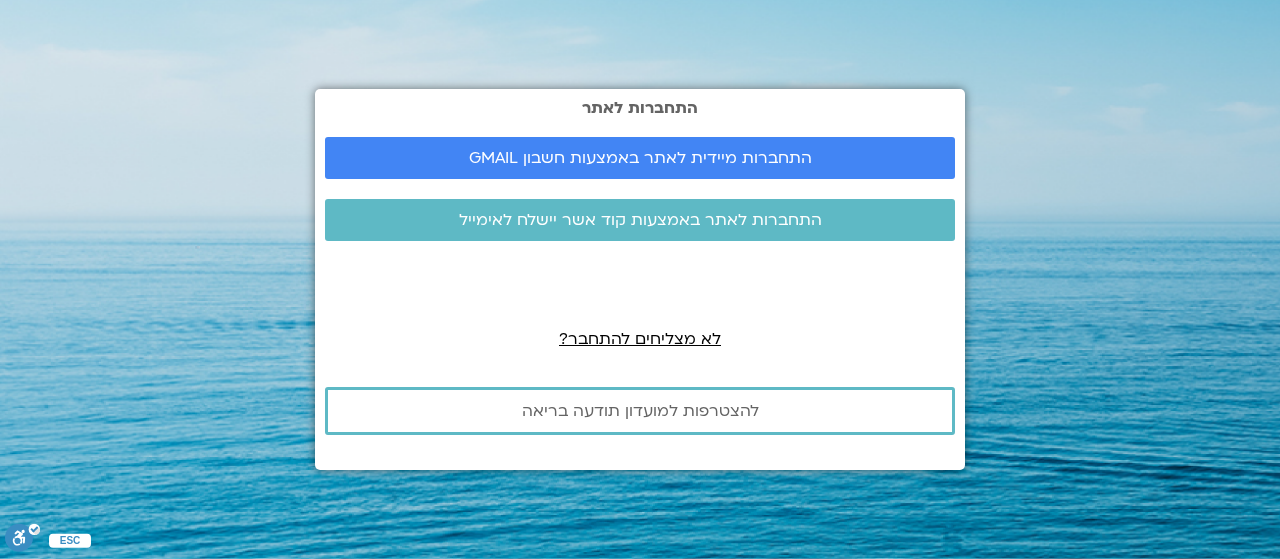 scroll, scrollTop: 0, scrollLeft: 0, axis: both 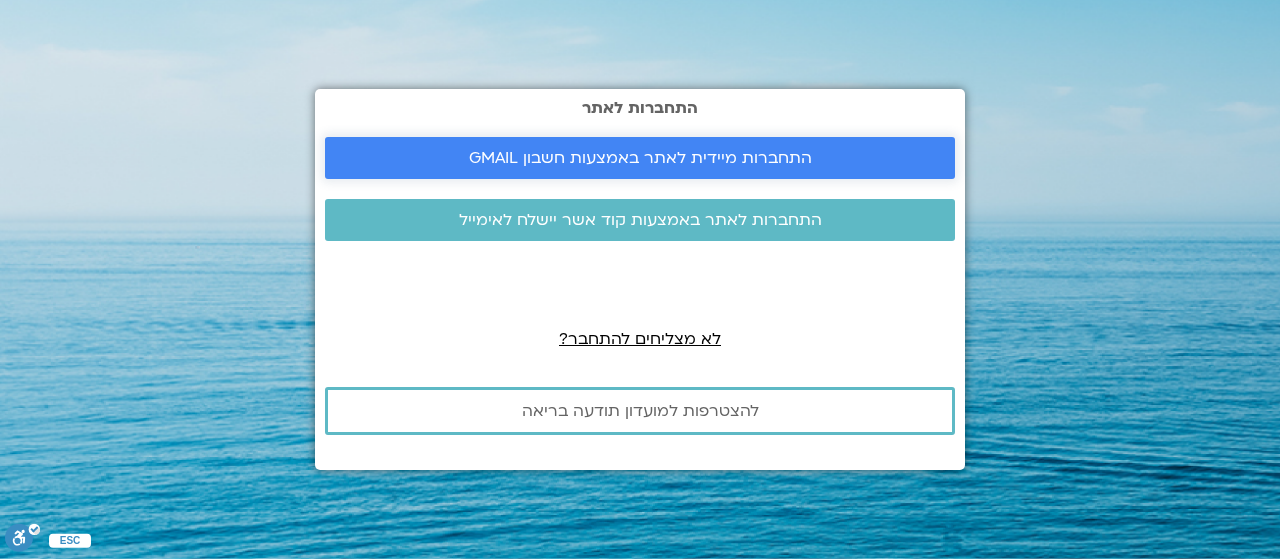 click on "התחברות מיידית לאתר באמצעות חשבון GMAIL" at bounding box center (640, 158) 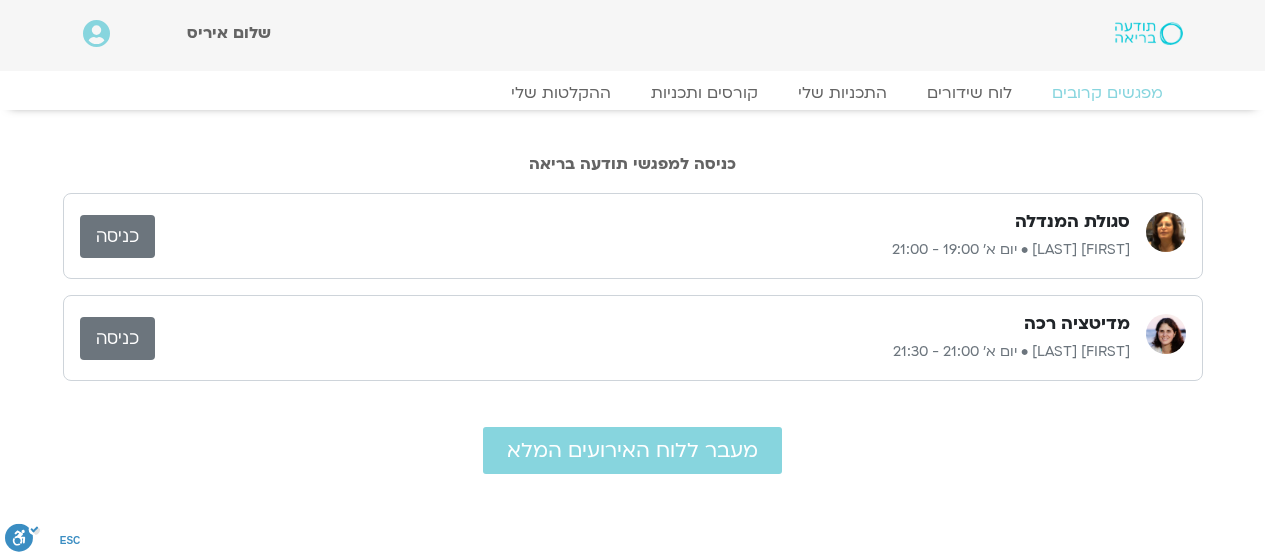 scroll, scrollTop: 0, scrollLeft: 0, axis: both 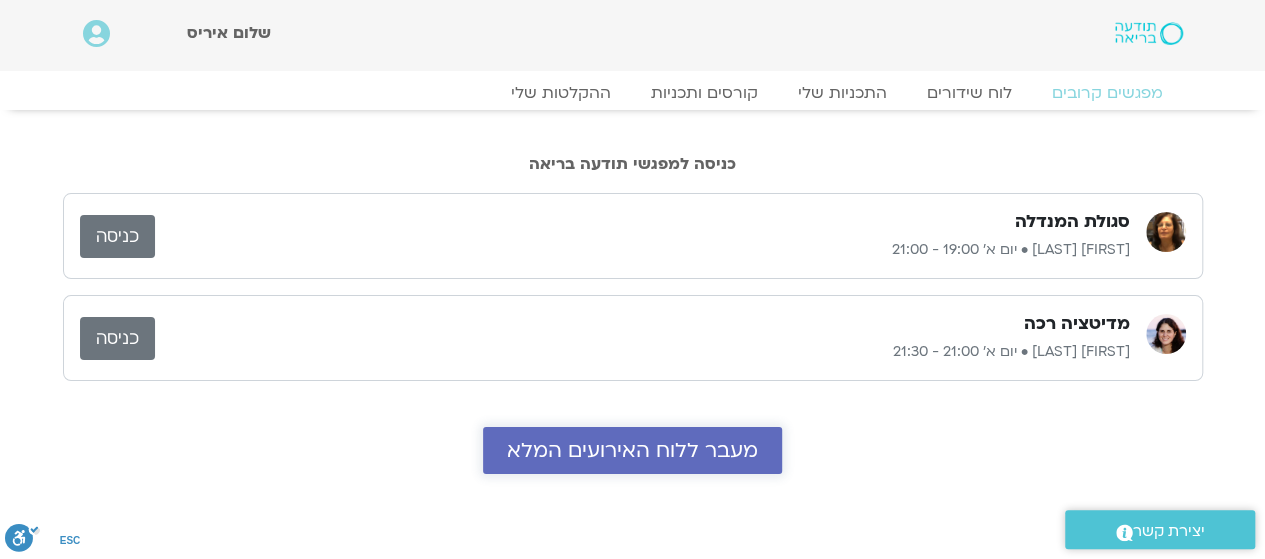 click on "מעבר ללוח האירועים המלא" at bounding box center [632, 450] 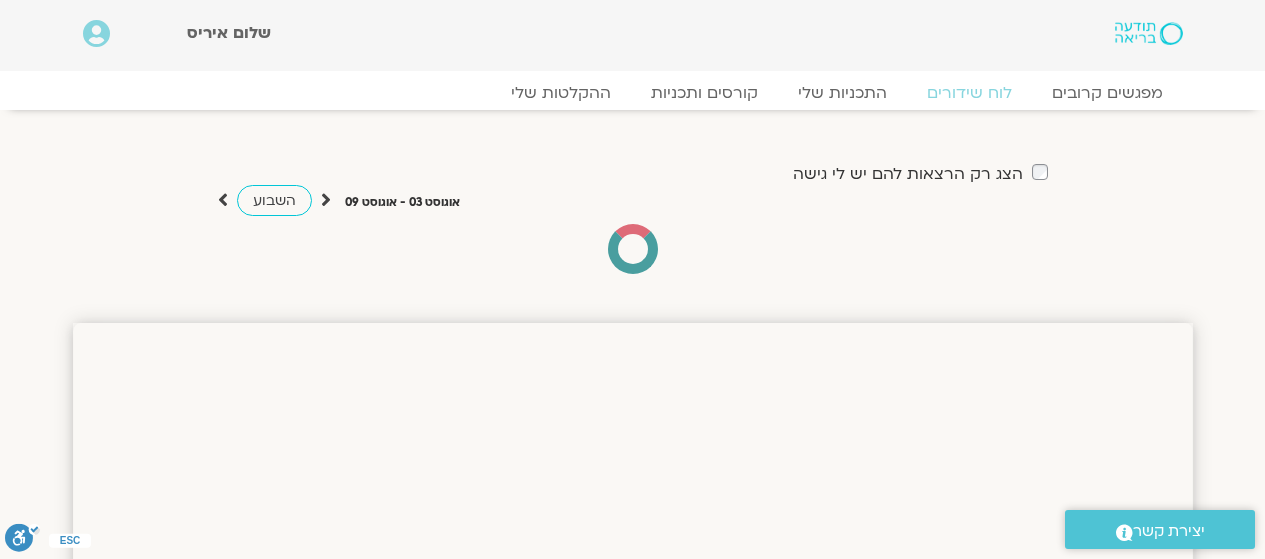 scroll, scrollTop: 0, scrollLeft: 0, axis: both 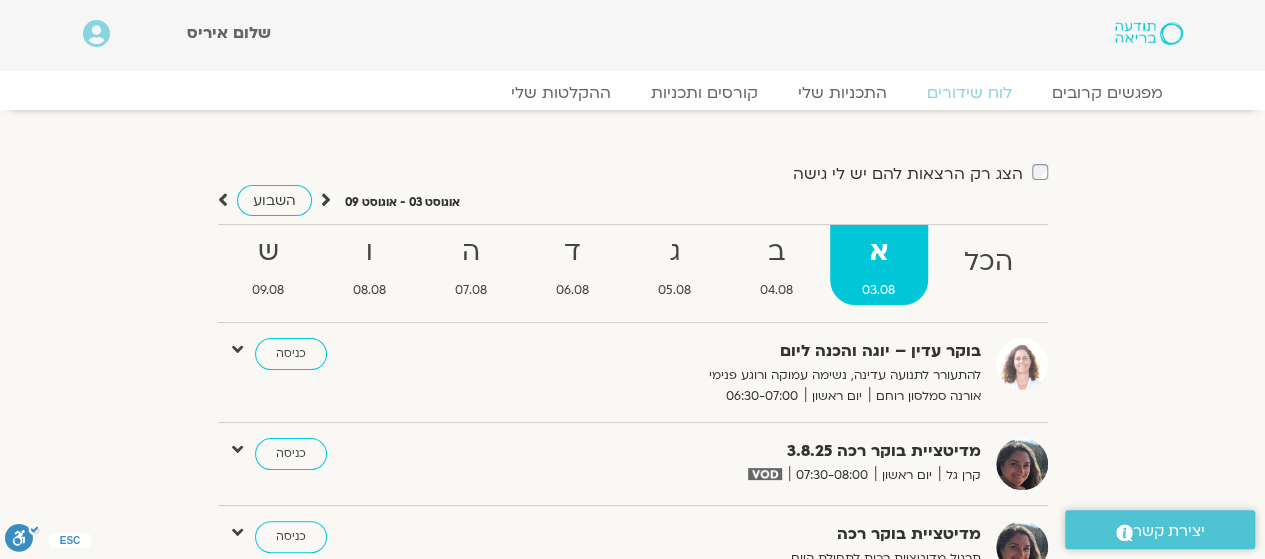 click at bounding box center [326, 200] 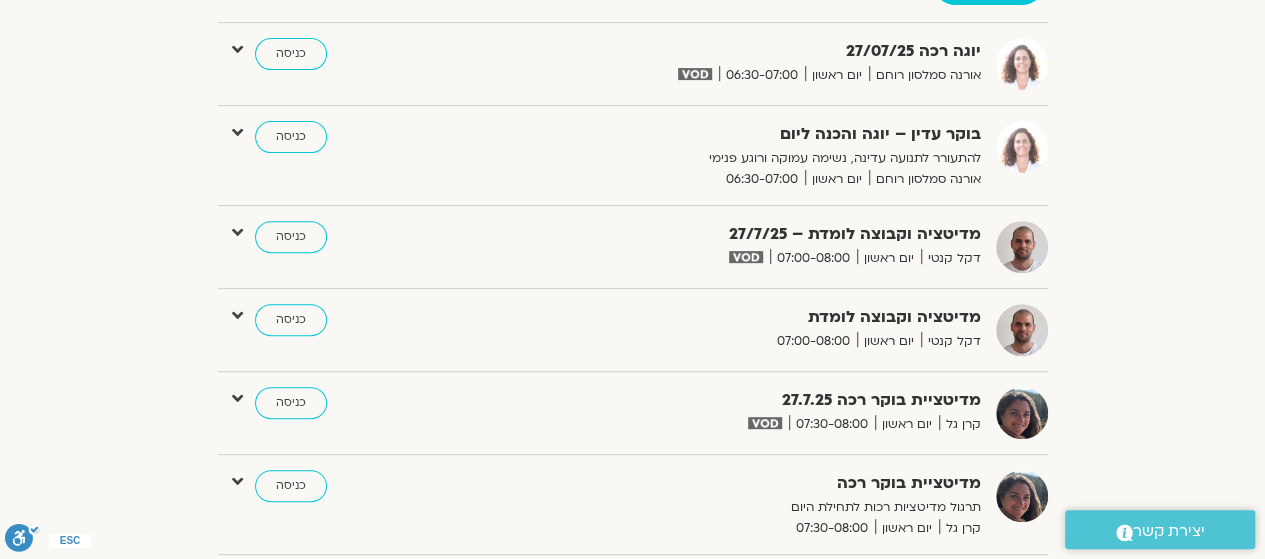 scroll, scrollTop: 0, scrollLeft: 0, axis: both 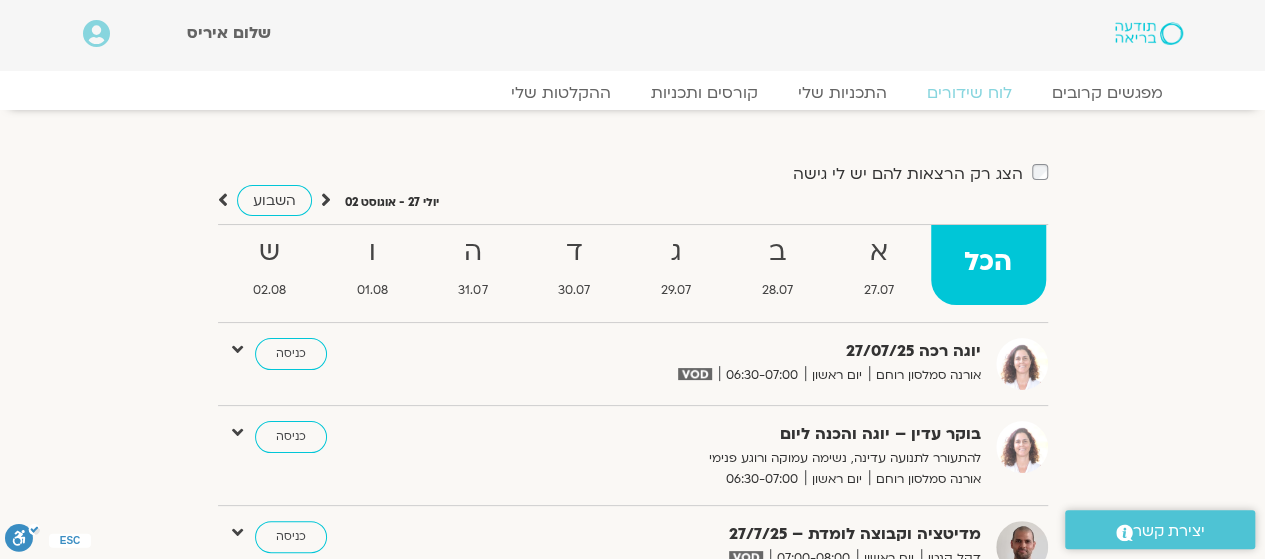 click at bounding box center [326, 200] 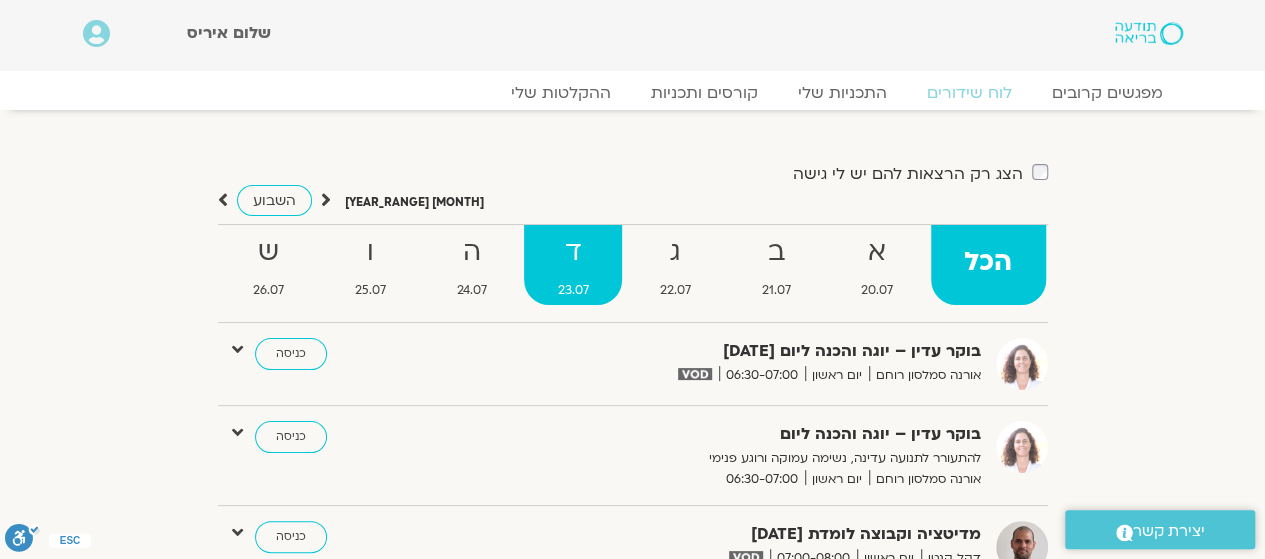 click on "ד" at bounding box center (573, 252) 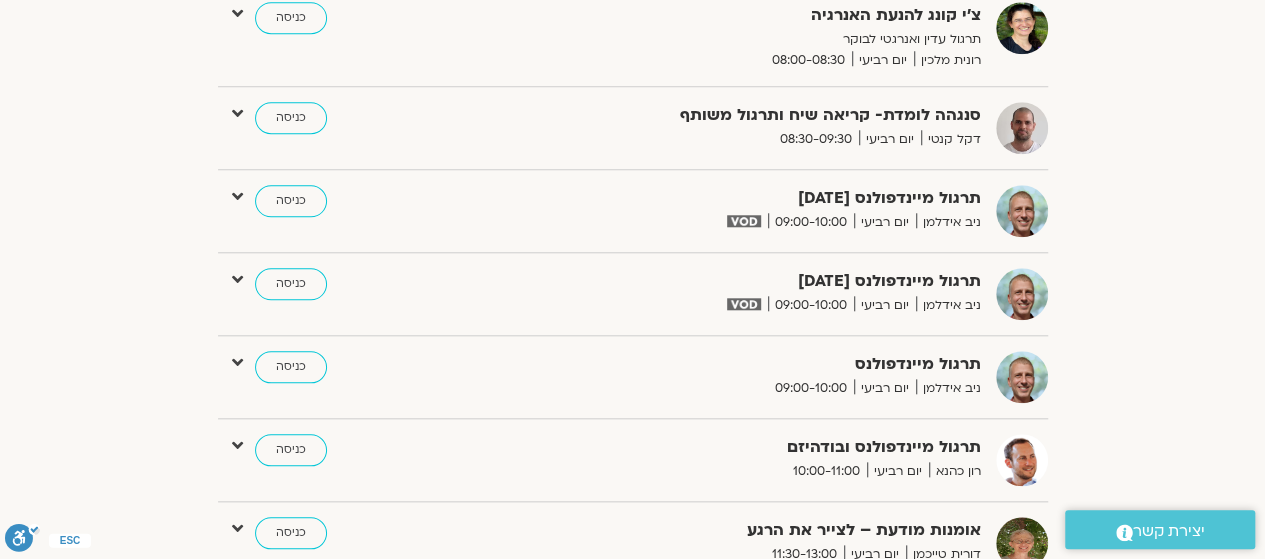 scroll, scrollTop: 900, scrollLeft: 0, axis: vertical 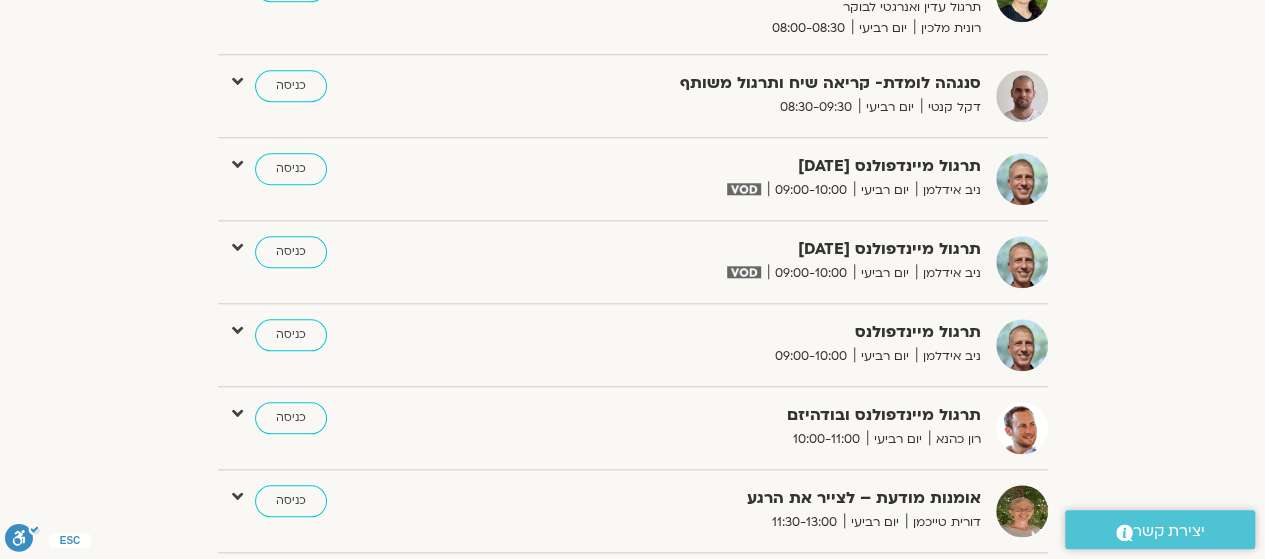 click at bounding box center [743, 272] 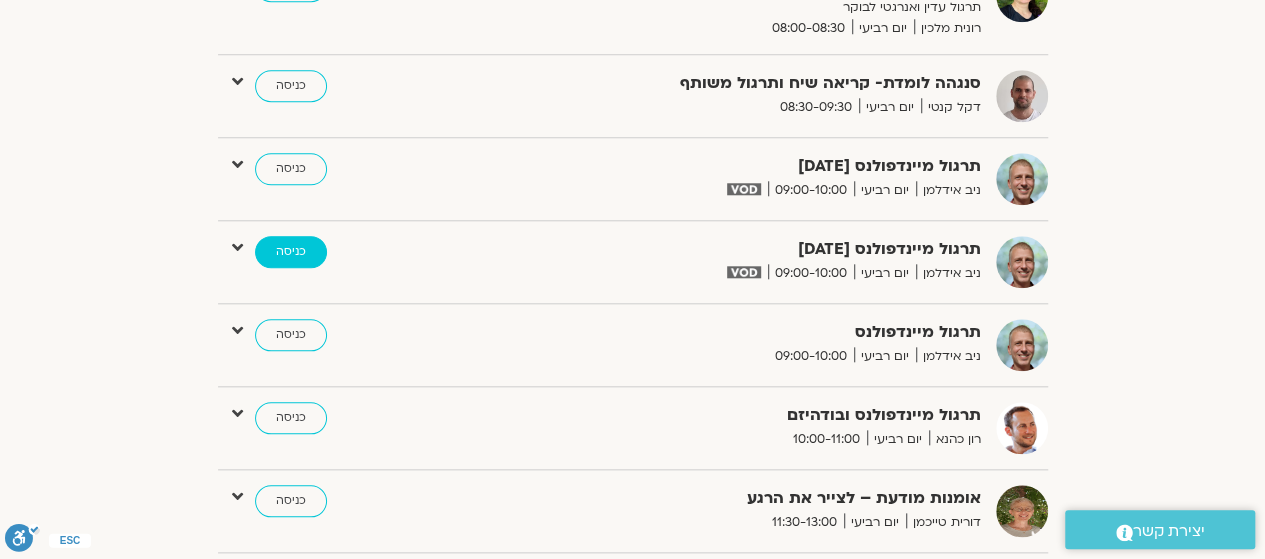 click on "כניסה" at bounding box center [291, 252] 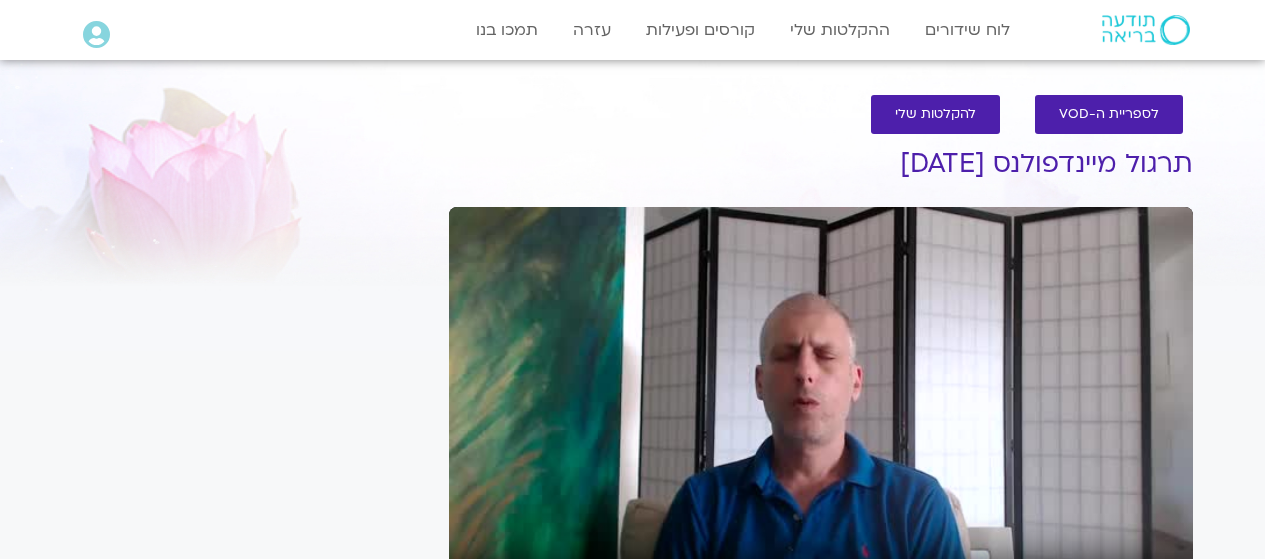 scroll, scrollTop: 0, scrollLeft: 0, axis: both 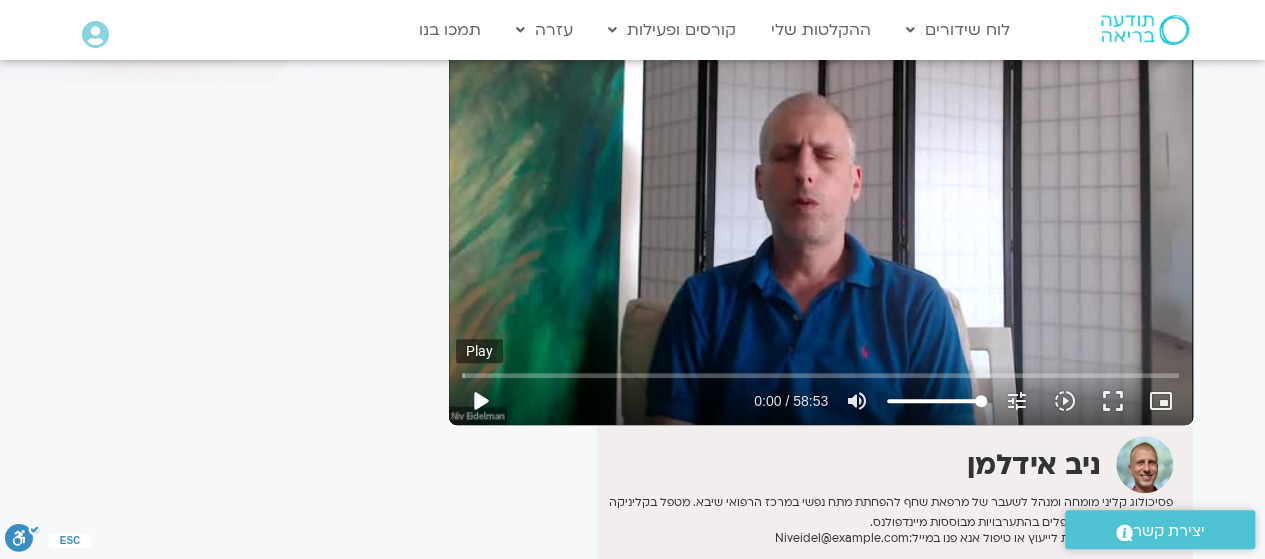 click on "play_arrow" at bounding box center [480, 401] 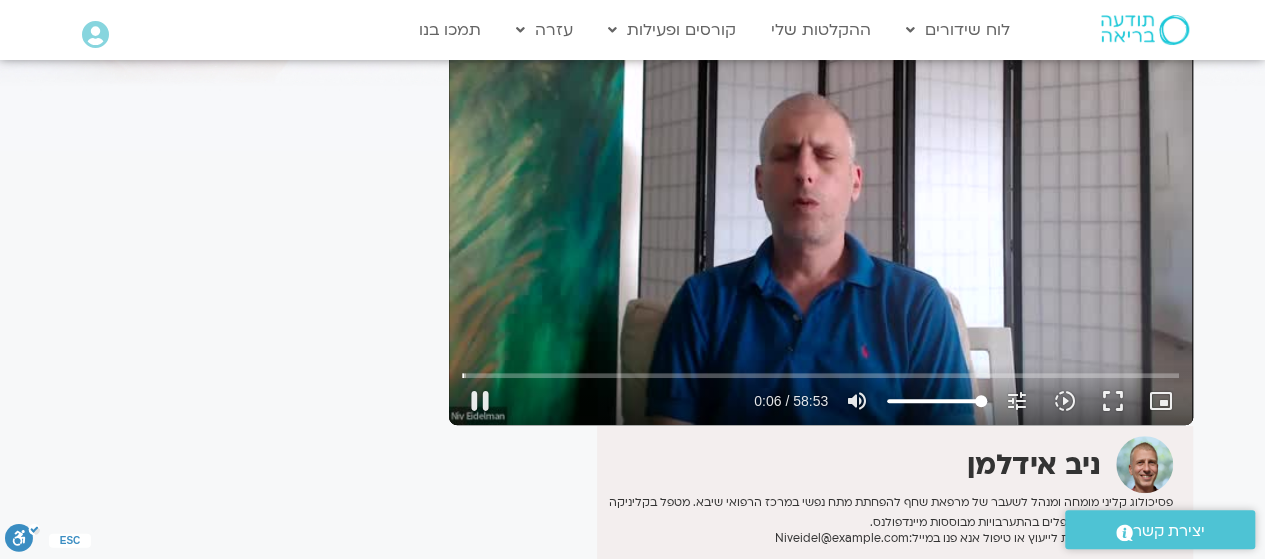 type on "7.122864" 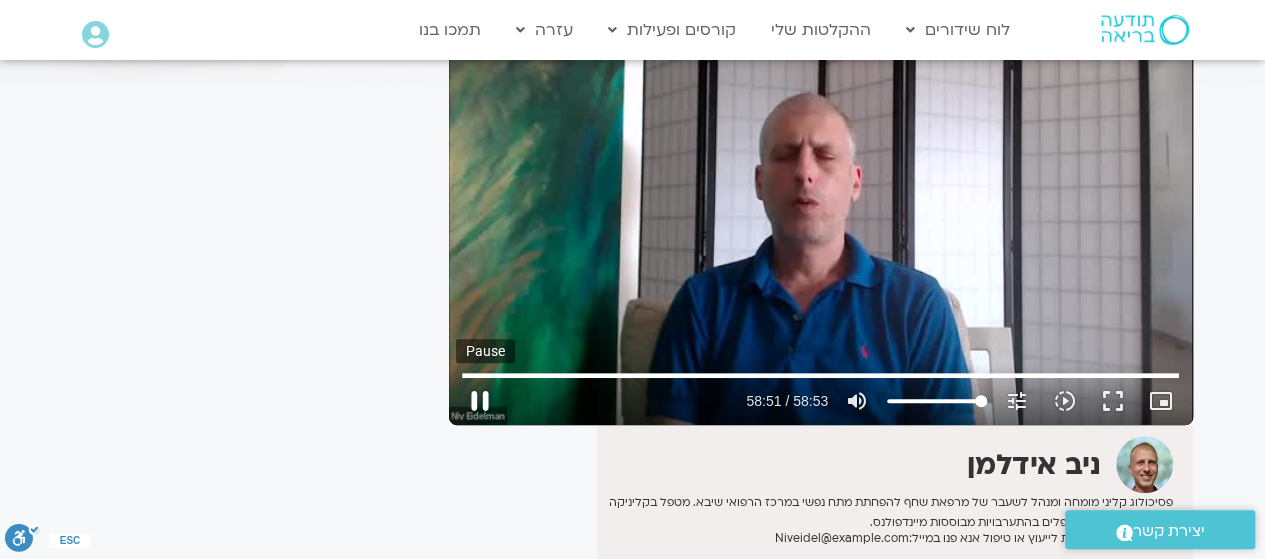 click on "pause" at bounding box center (480, 401) 